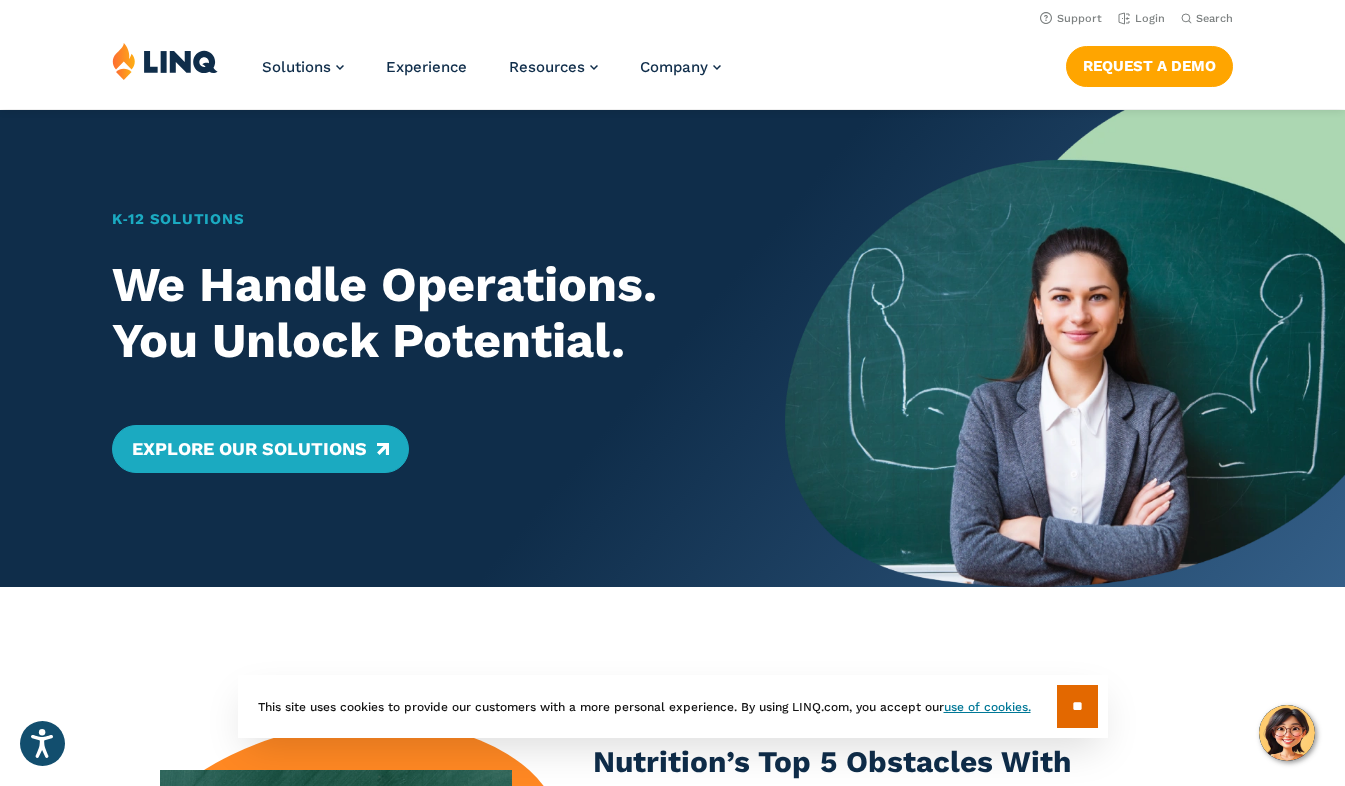 scroll, scrollTop: 0, scrollLeft: 0, axis: both 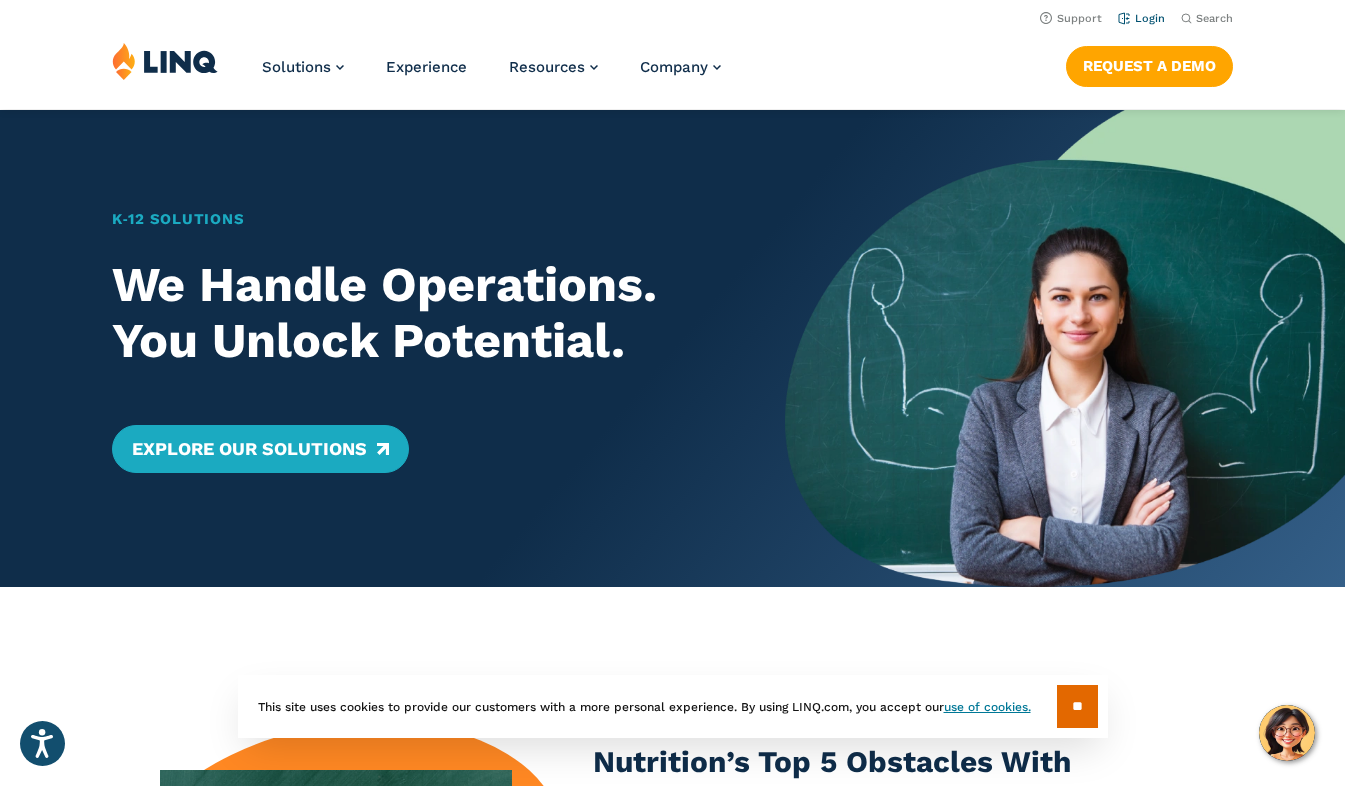 click on "Login" at bounding box center (1141, 18) 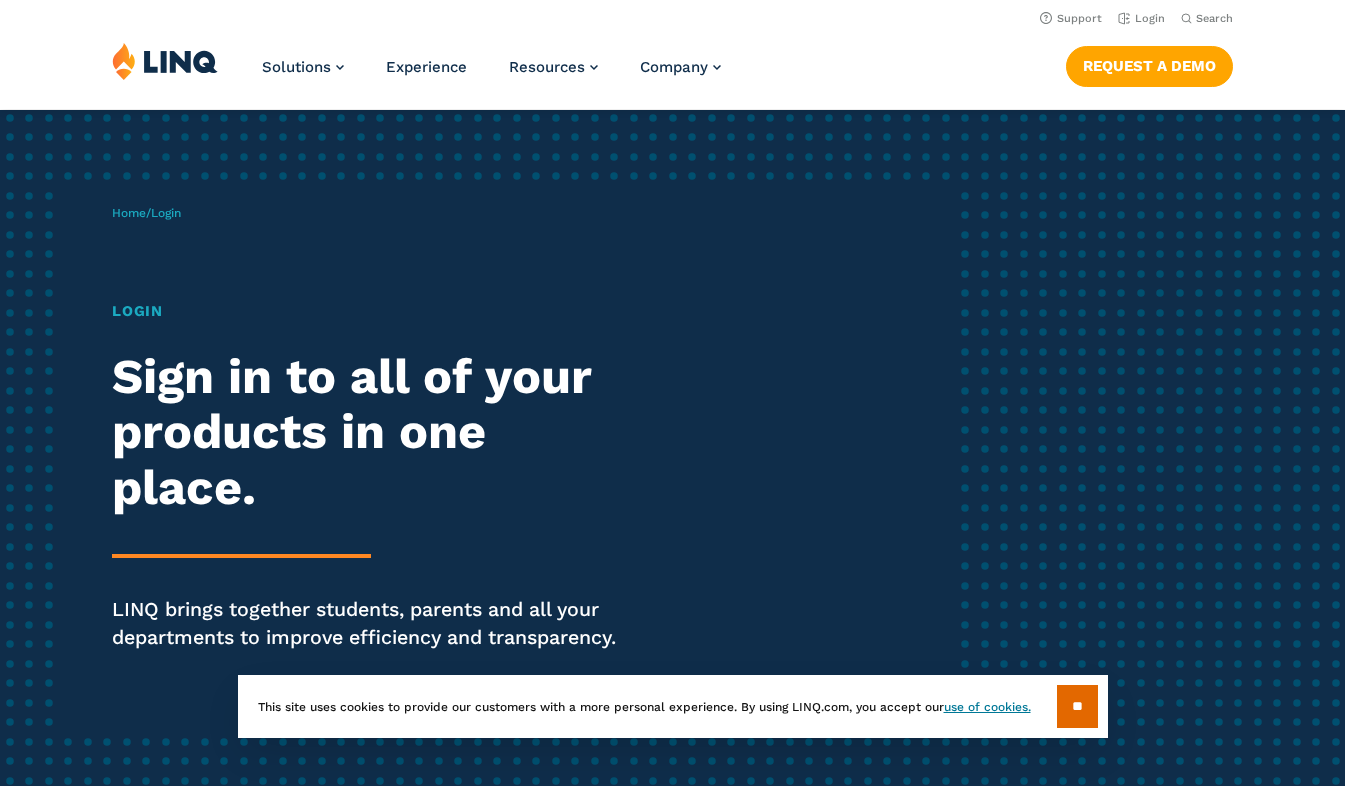 scroll, scrollTop: 0, scrollLeft: 0, axis: both 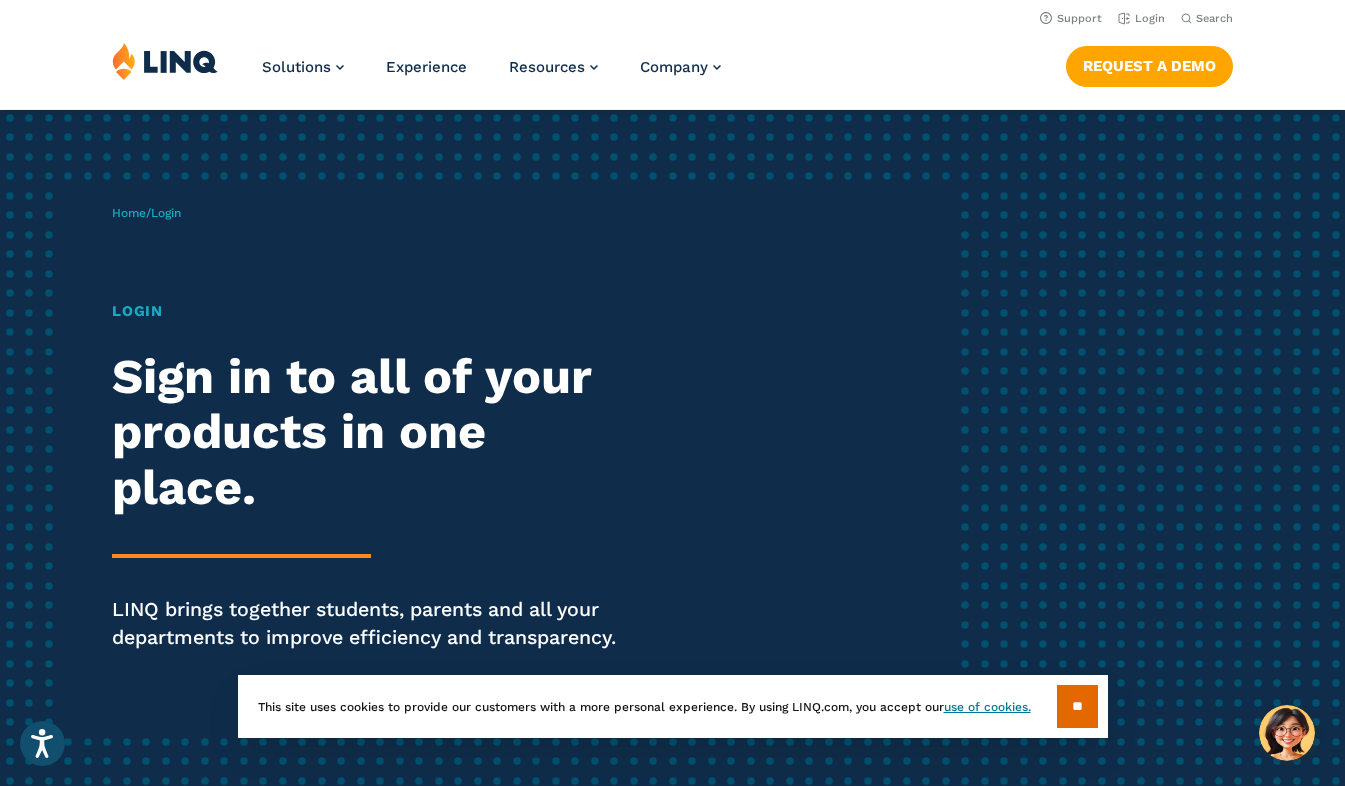 click on "Login" at bounding box center (371, 311) 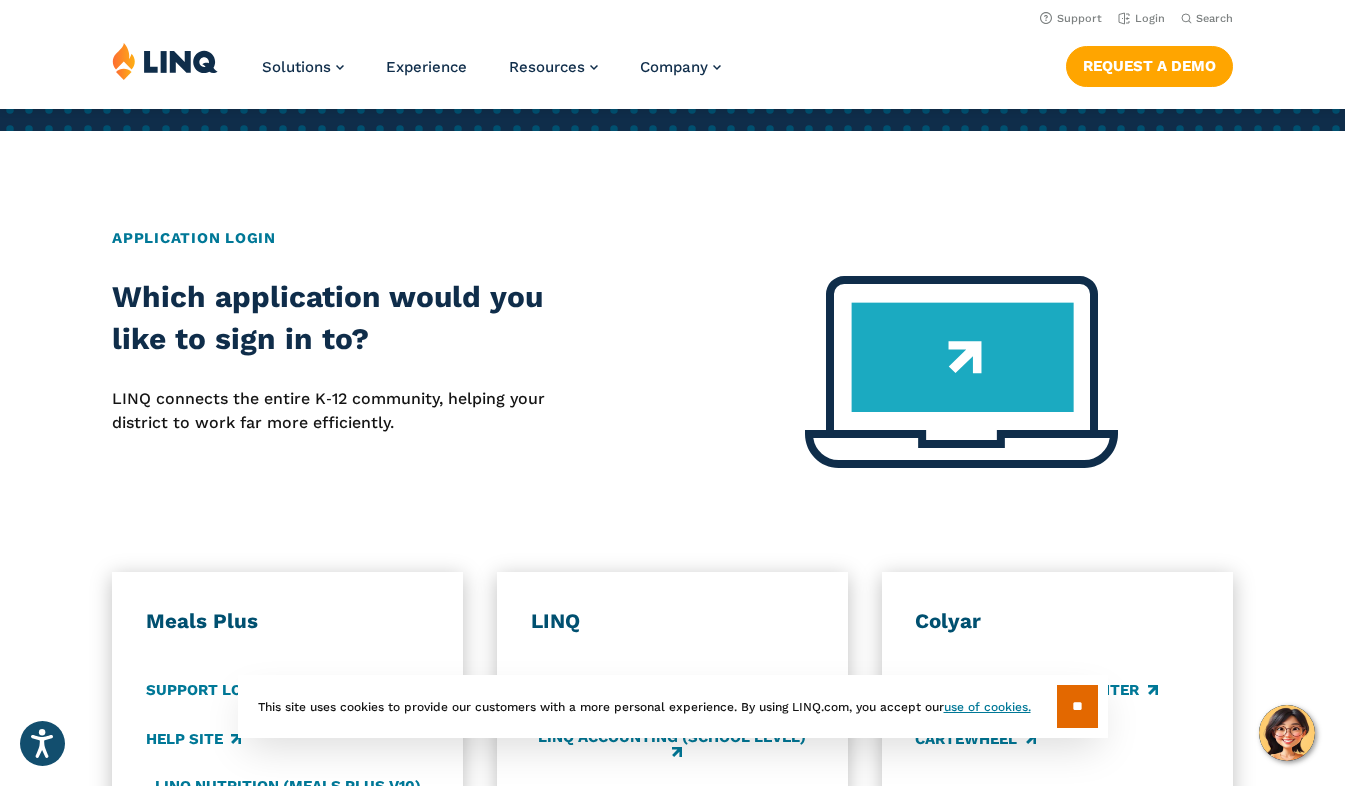 scroll, scrollTop: 679, scrollLeft: 0, axis: vertical 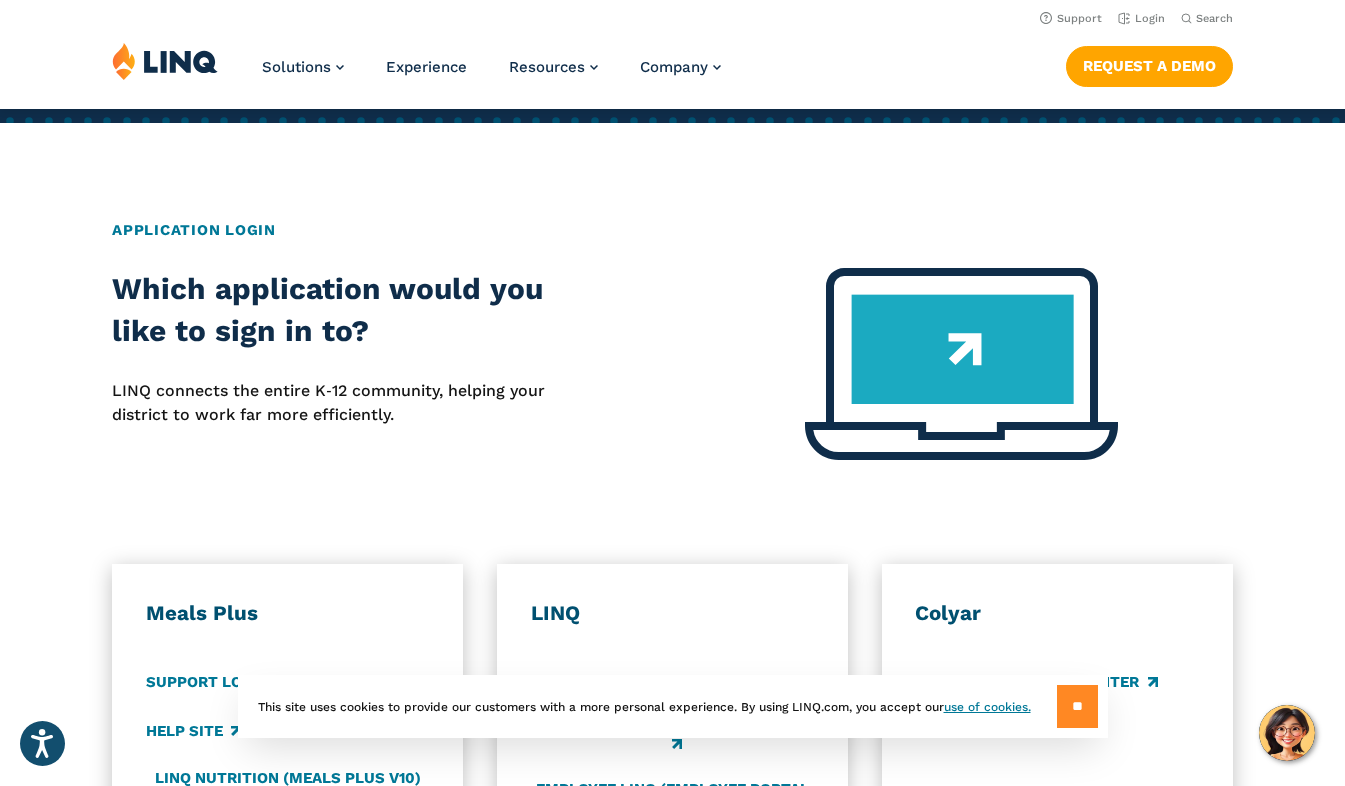 click on "**" at bounding box center (1077, 706) 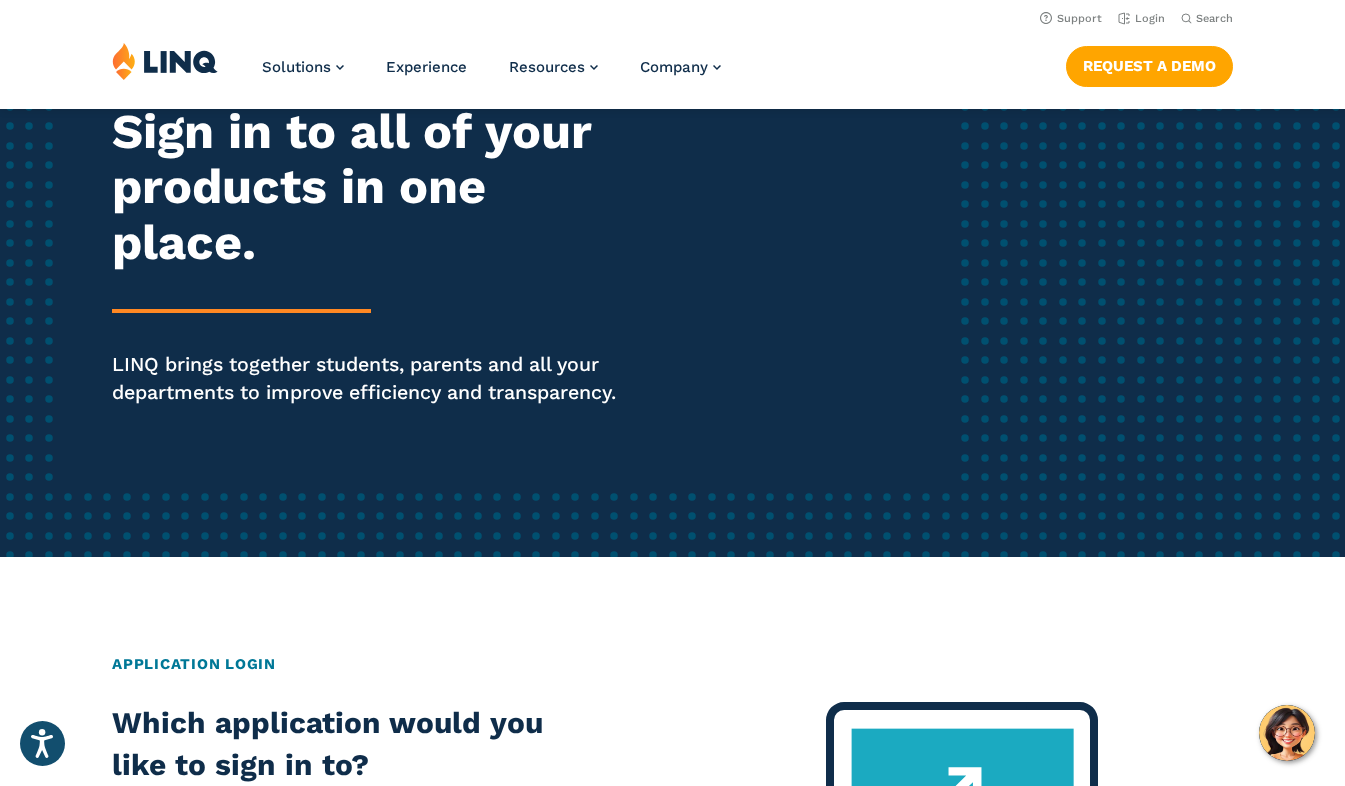 scroll, scrollTop: 0, scrollLeft: 0, axis: both 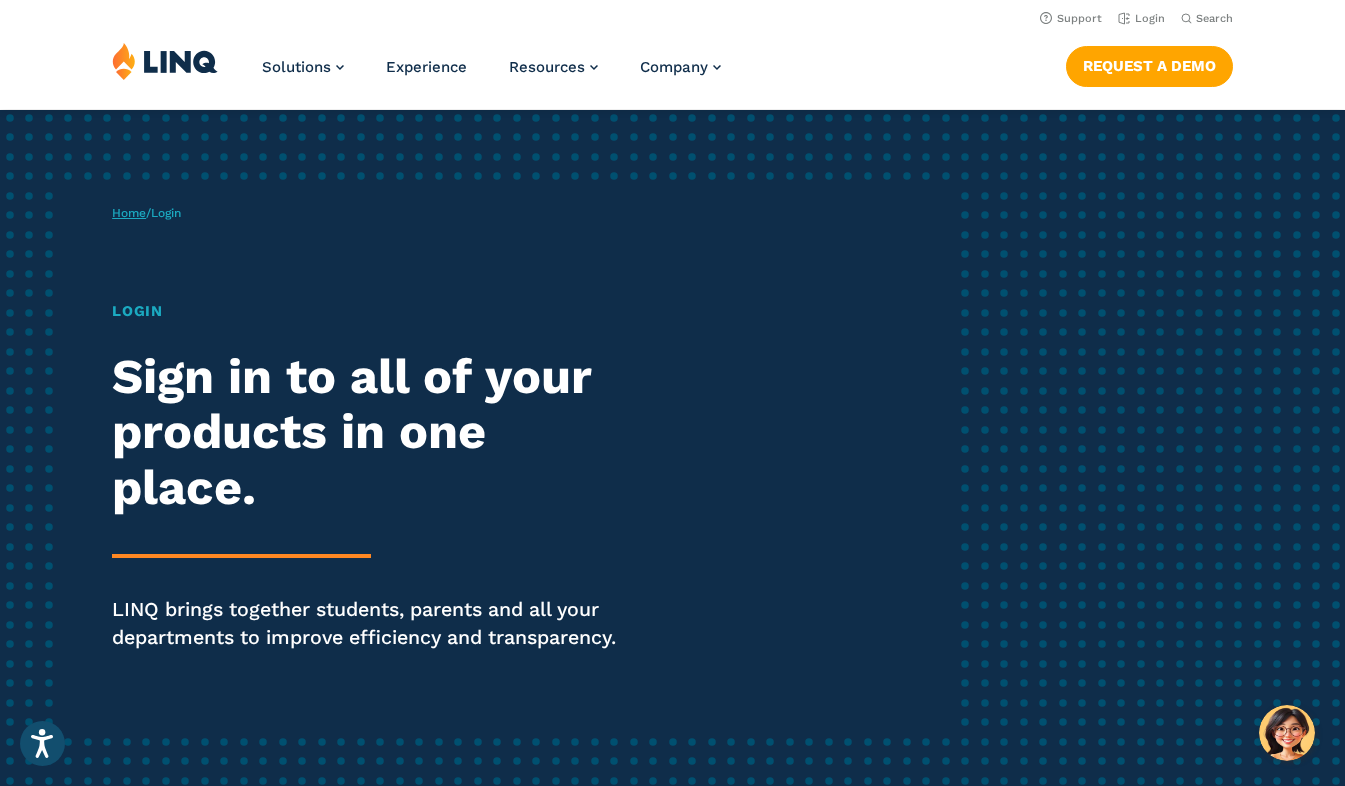 click on "Home" at bounding box center (129, 213) 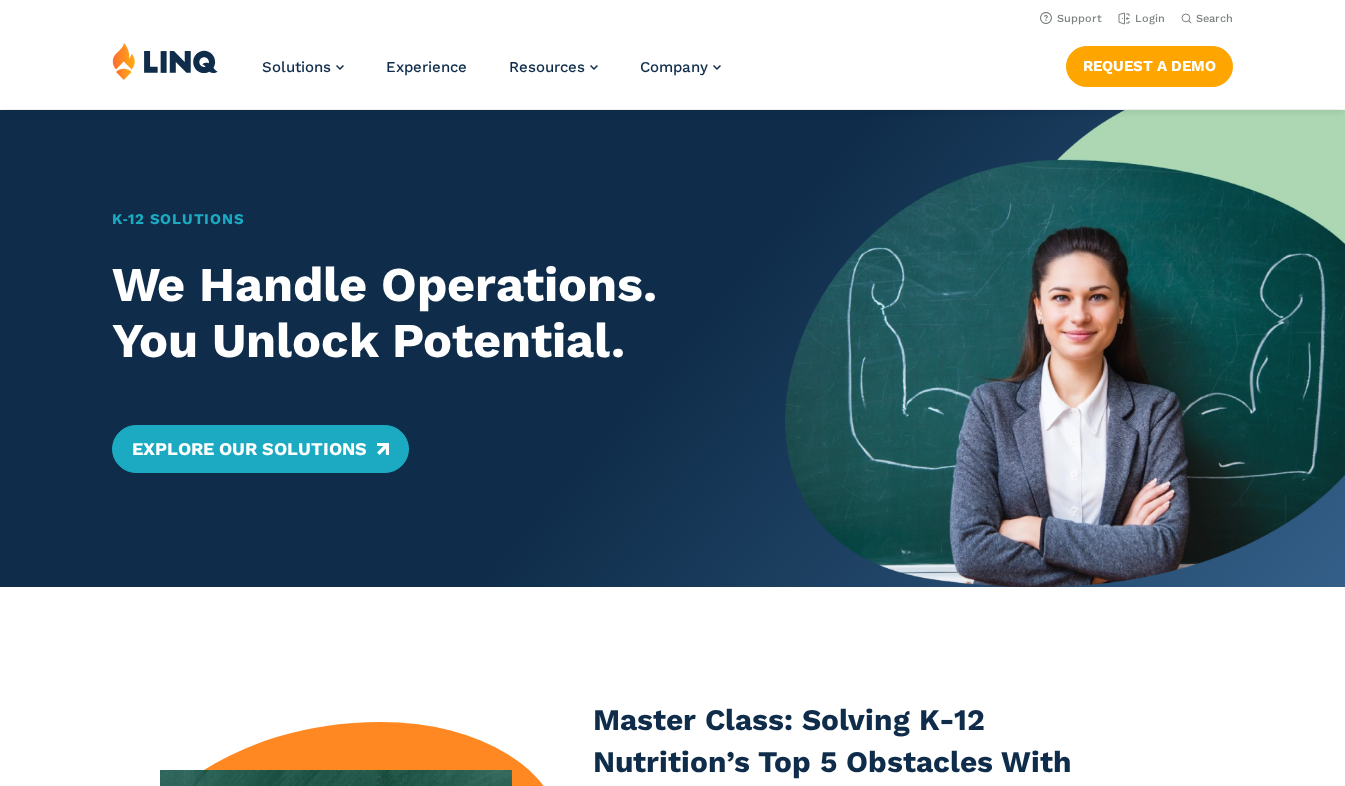 scroll, scrollTop: 0, scrollLeft: 0, axis: both 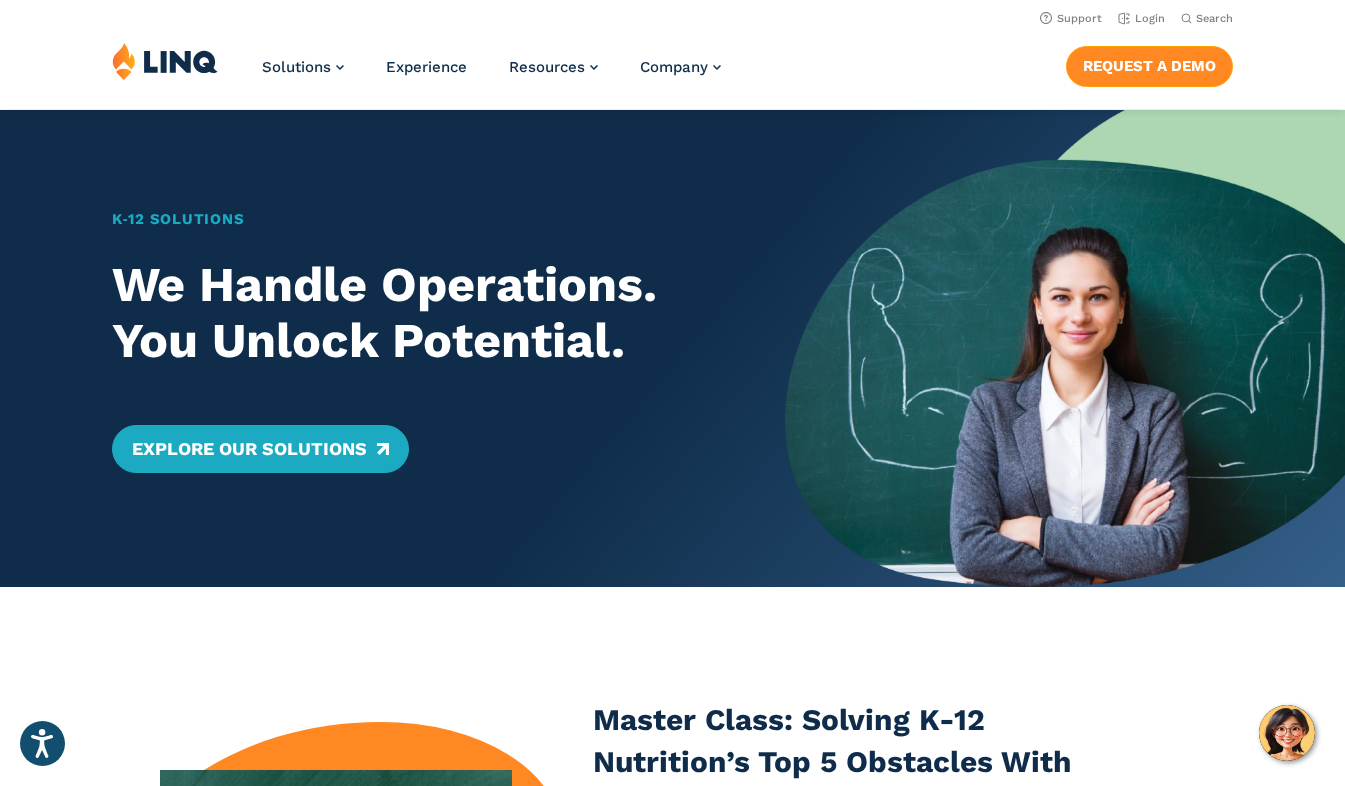 click on "Request a Demo" at bounding box center (1149, 66) 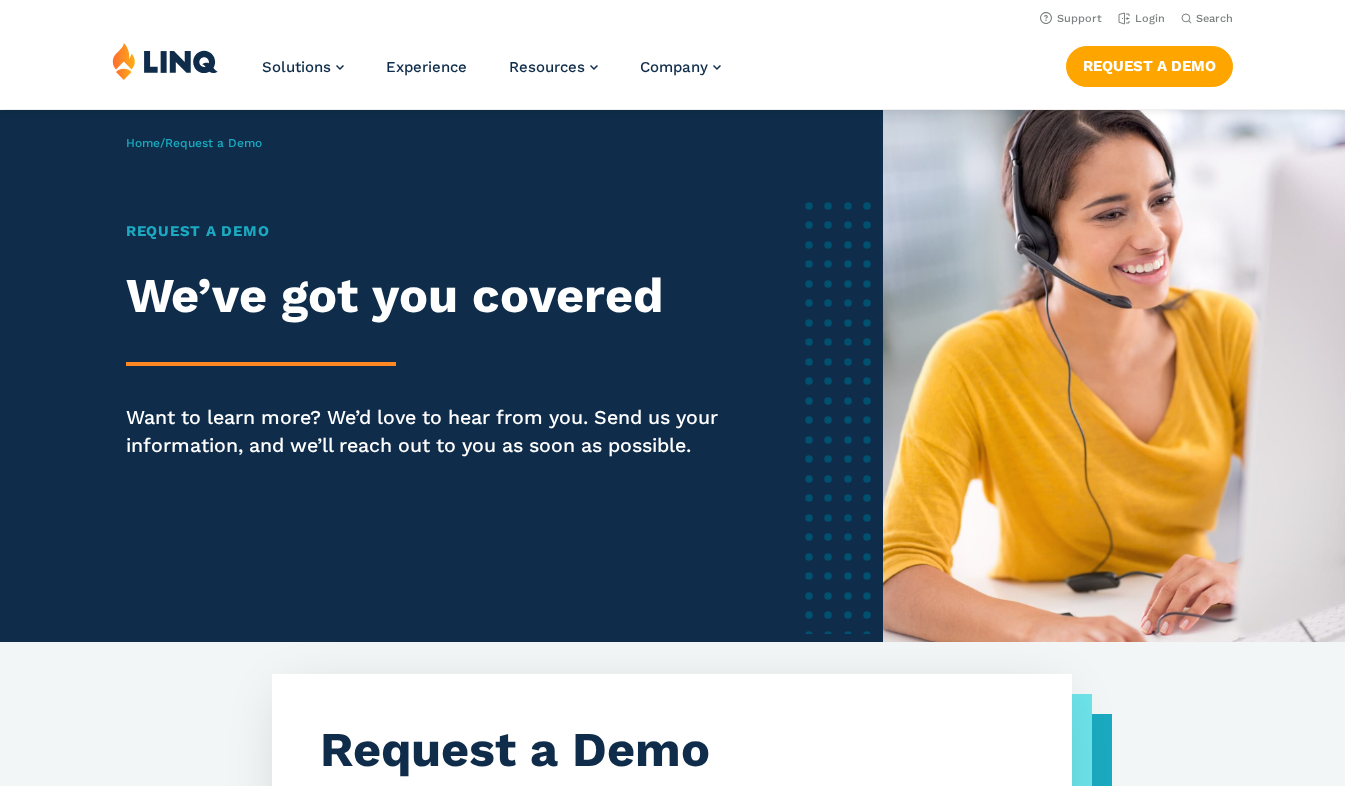 scroll, scrollTop: 0, scrollLeft: 0, axis: both 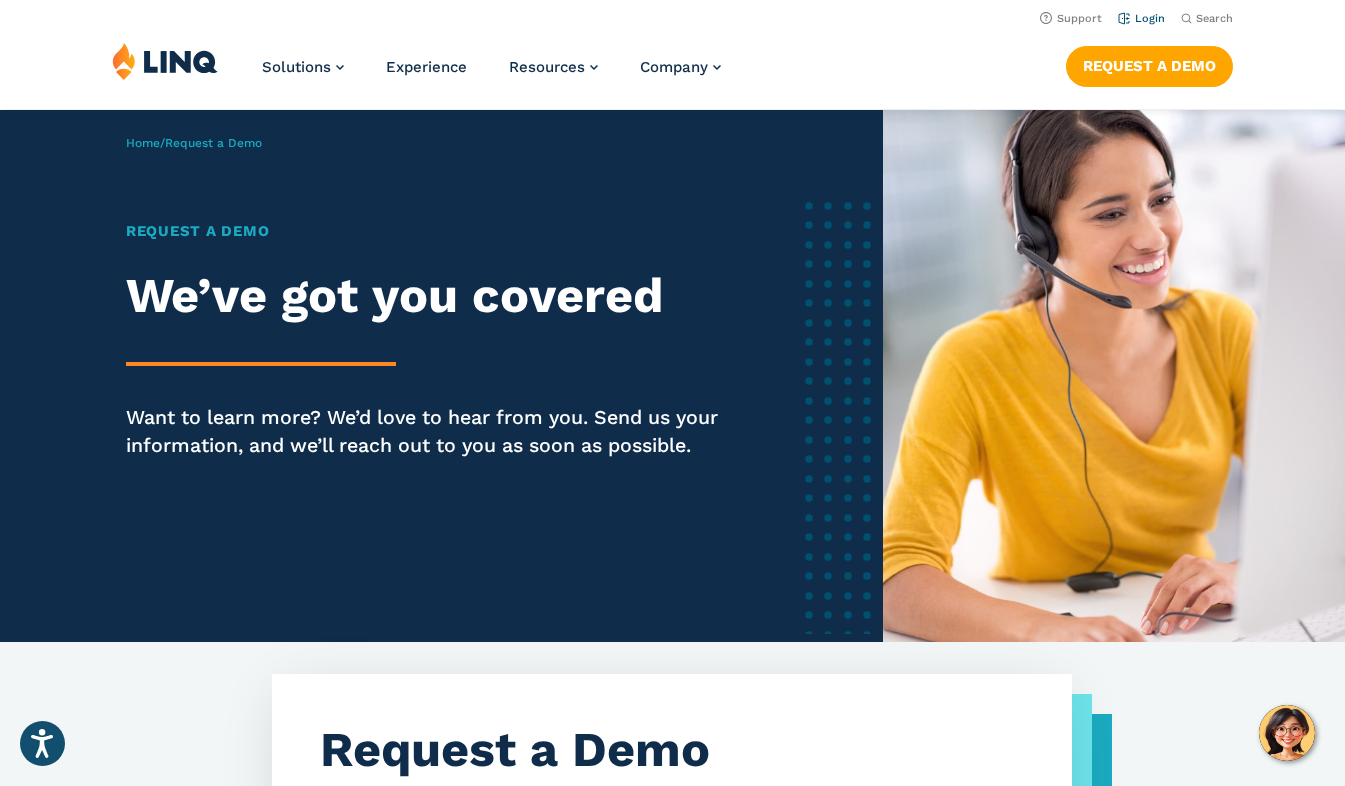 click on "Login" at bounding box center (1141, 18) 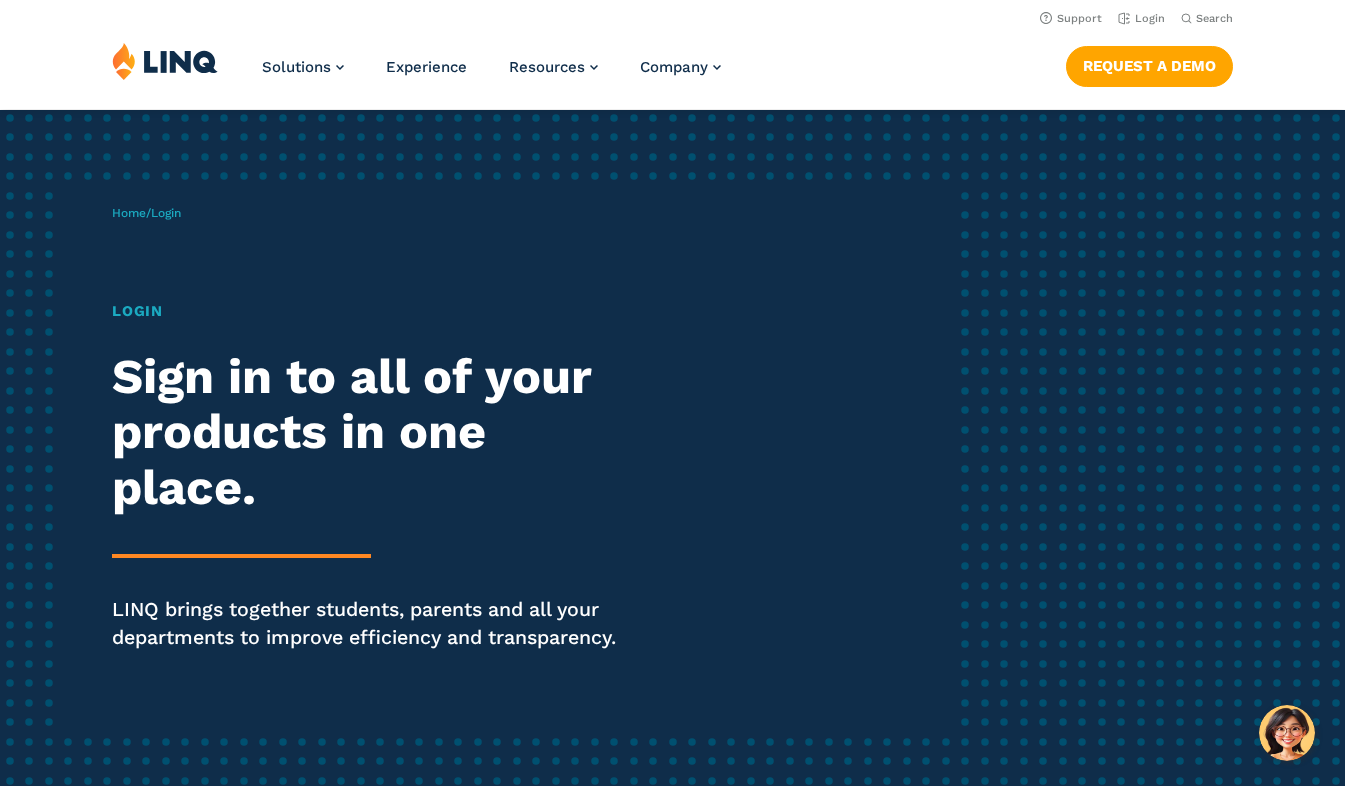 scroll, scrollTop: 0, scrollLeft: 0, axis: both 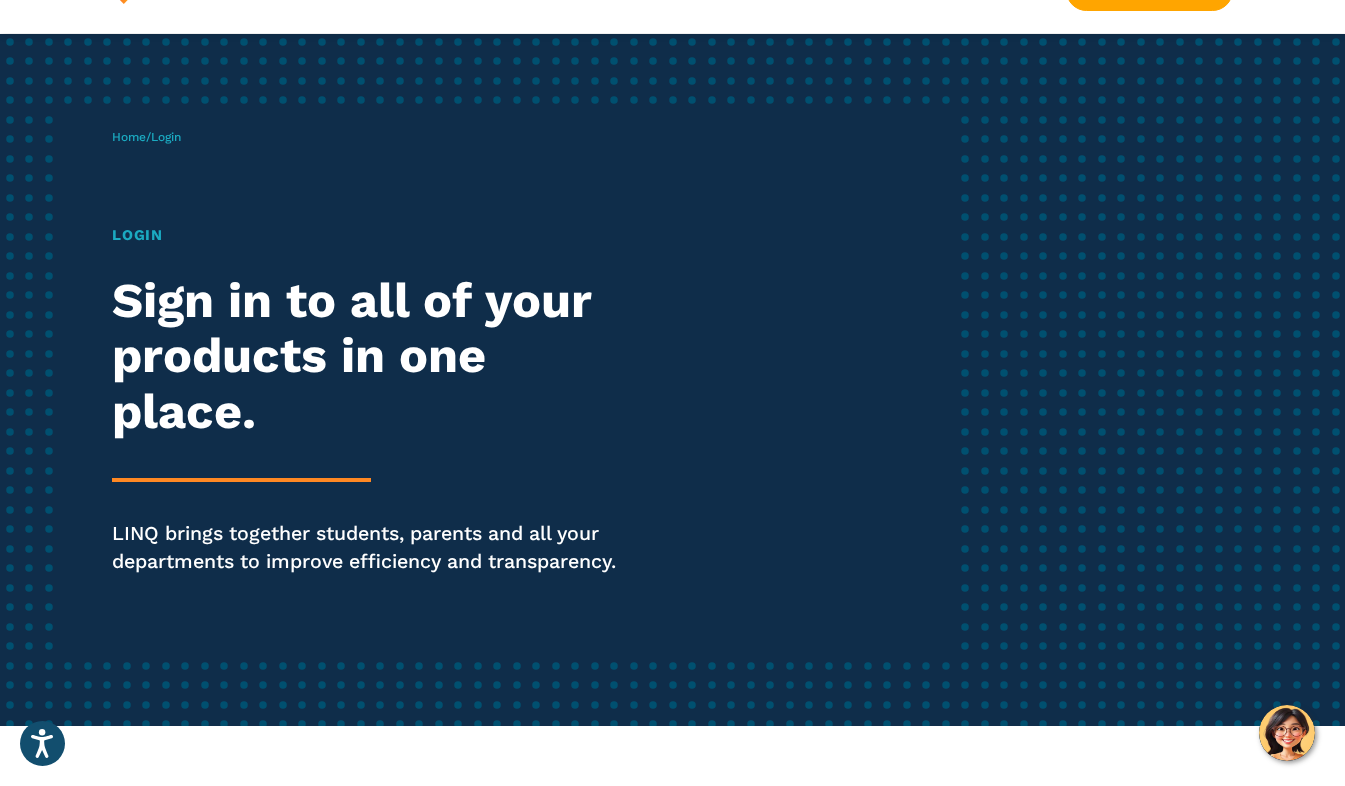 click on "LINQ brings together students, parents and all your departments to improve efficiency and transparency." at bounding box center (371, 548) 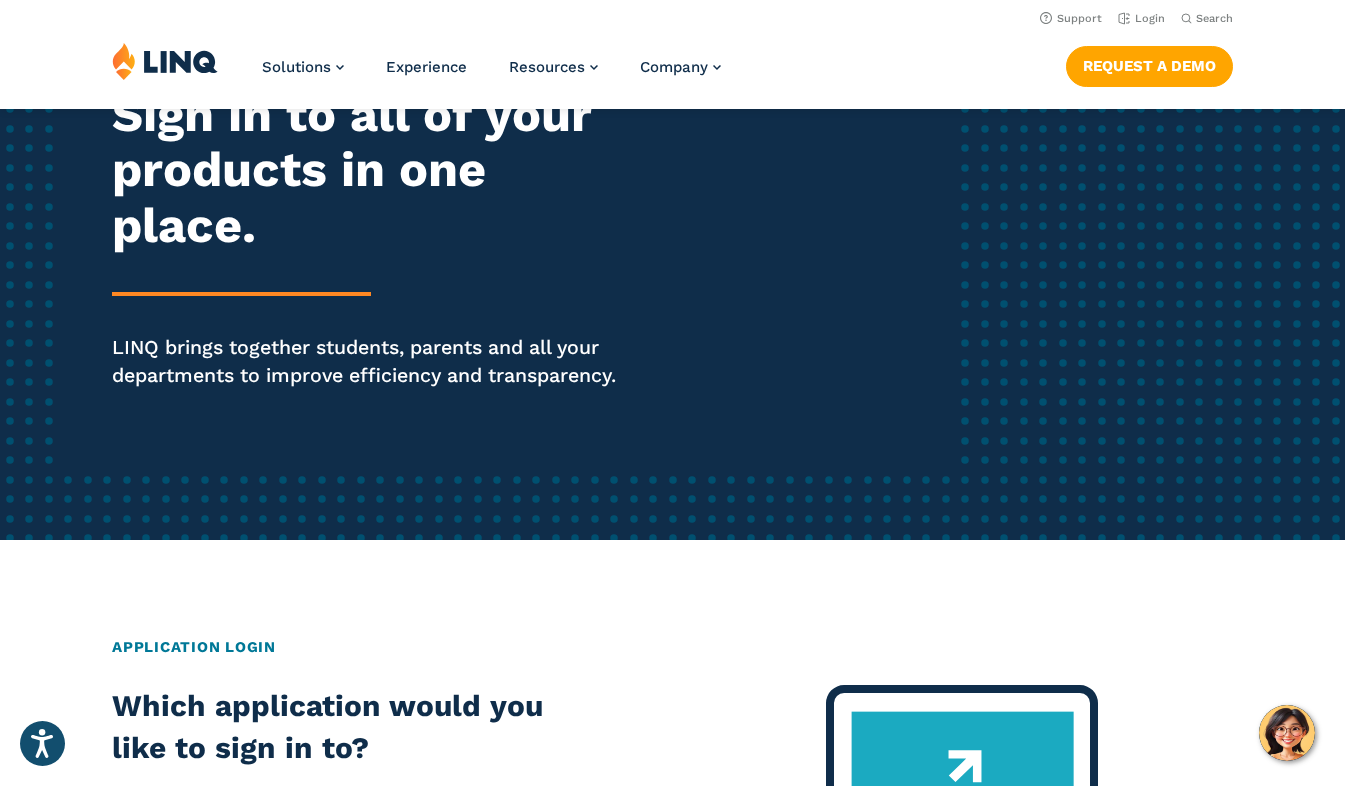 scroll, scrollTop: 0, scrollLeft: 0, axis: both 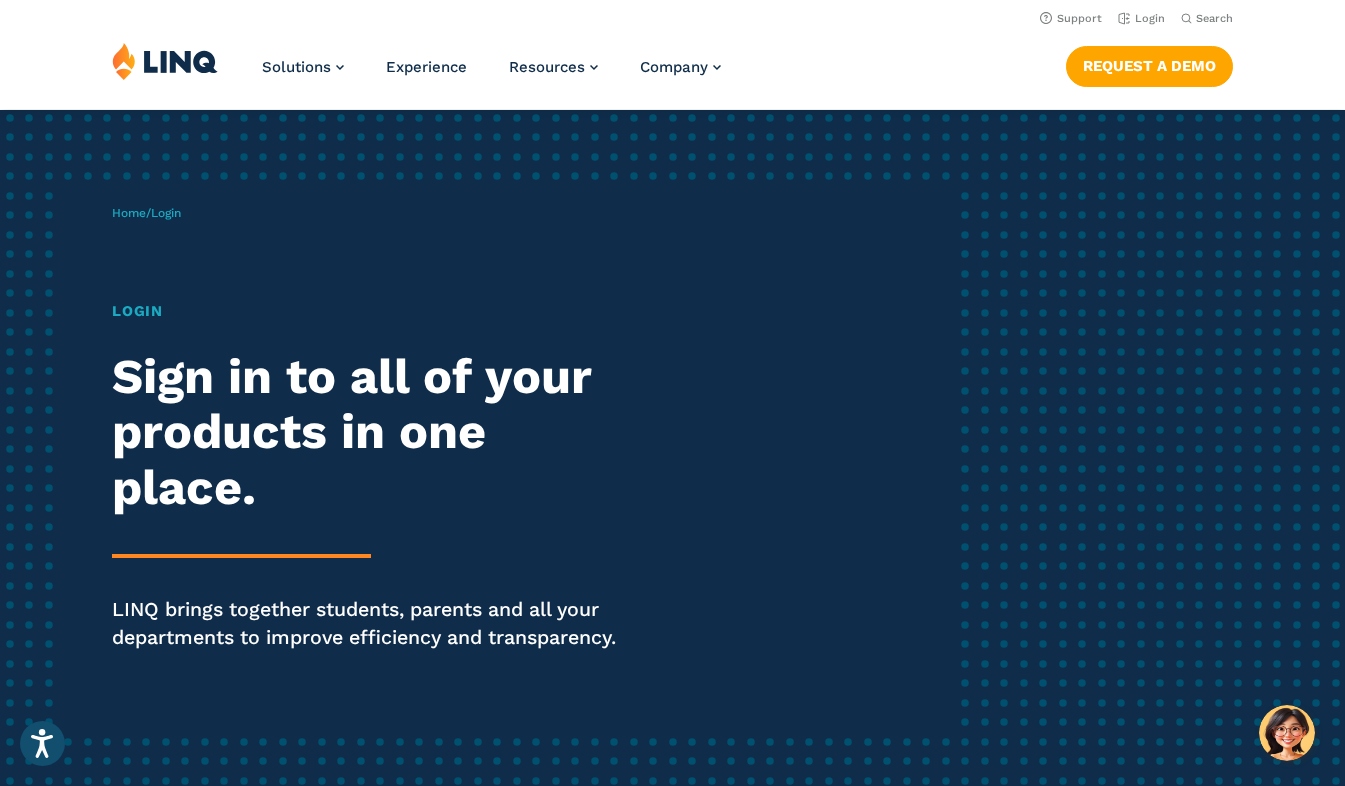 click on "Login" at bounding box center [371, 311] 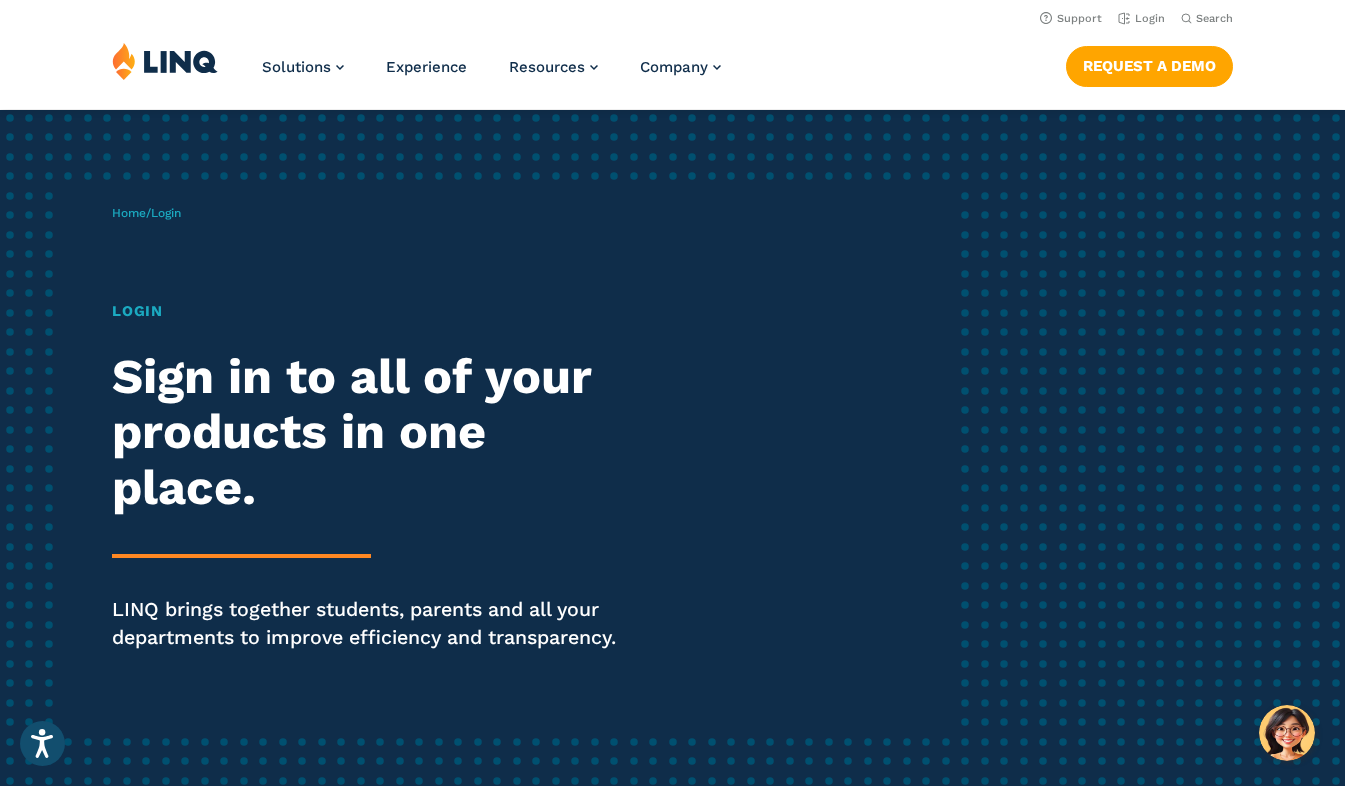 click on "Login
Sign in to all of your products in one place.
LINQ brings together students, parents and all your departments to improve efficiency and transparency." at bounding box center (371, 504) 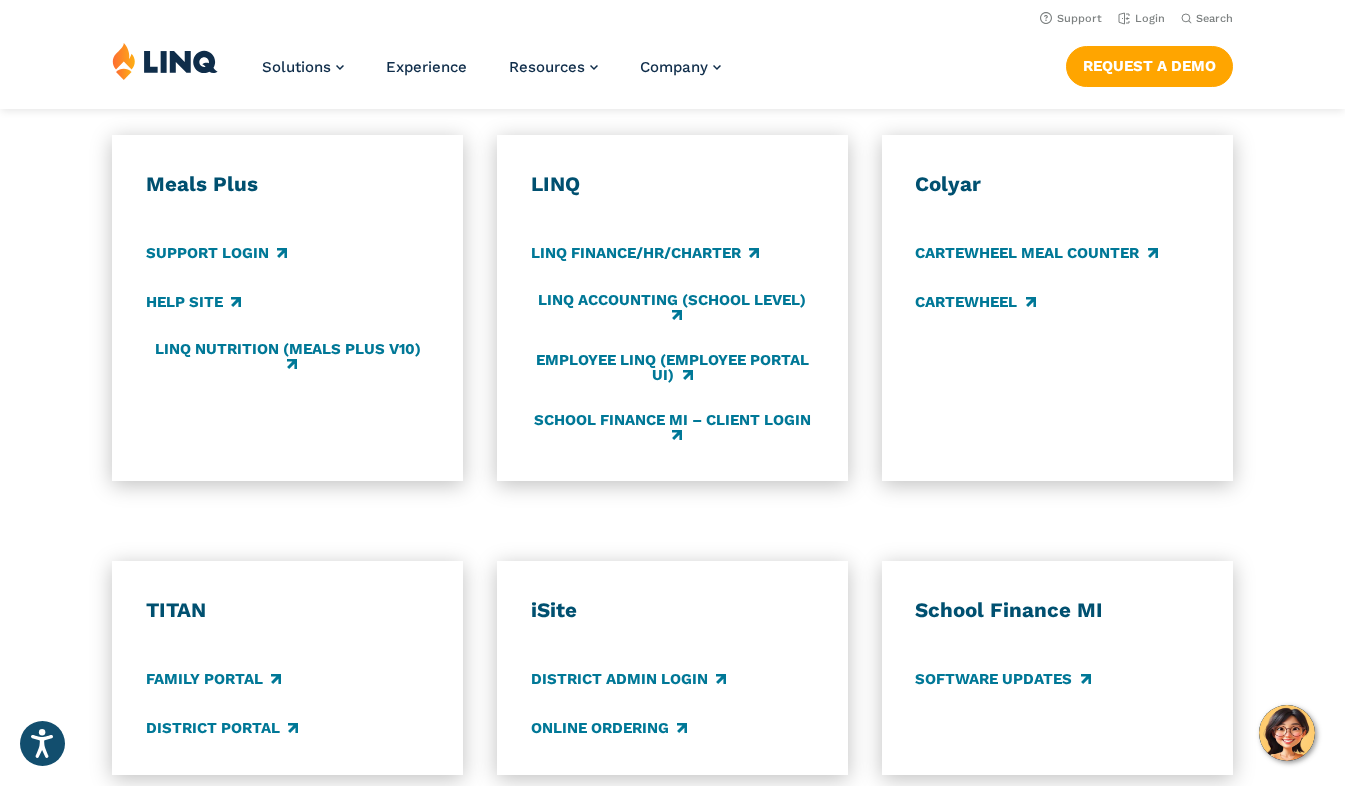 scroll, scrollTop: 1106, scrollLeft: 0, axis: vertical 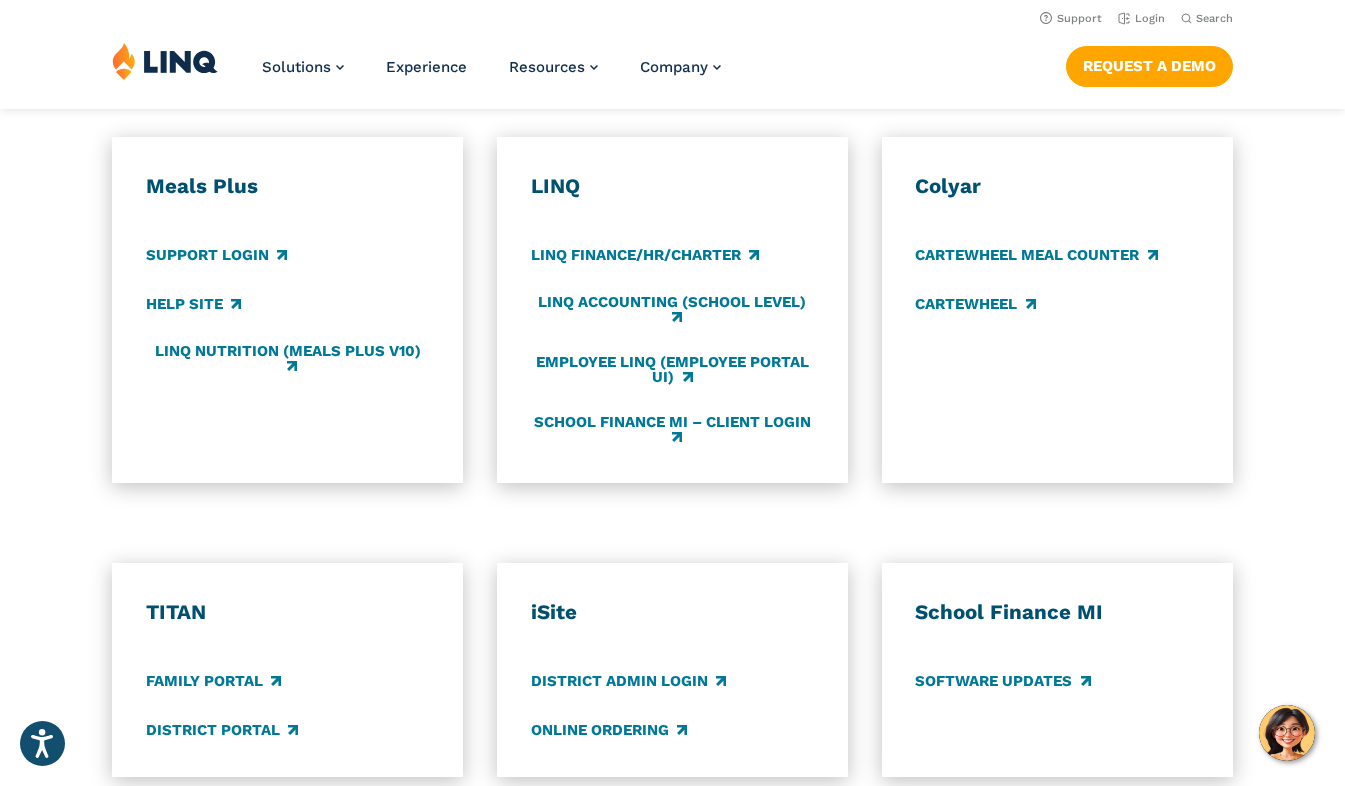 click on "Meals Plus" at bounding box center [288, 186] 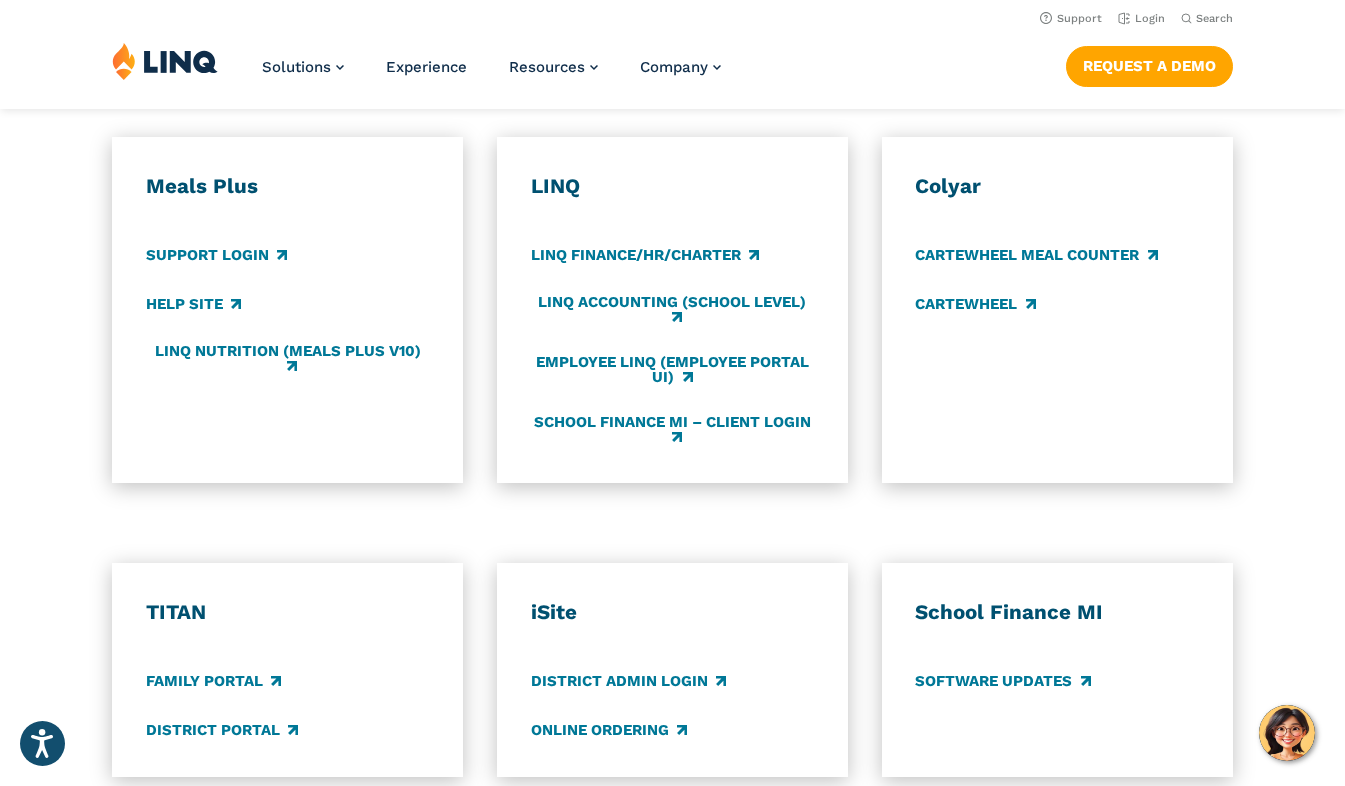 click on "Meals Plus
Support Login
Help Site
LINQ Nutrition (Meals Plus v10)" at bounding box center (288, 310) 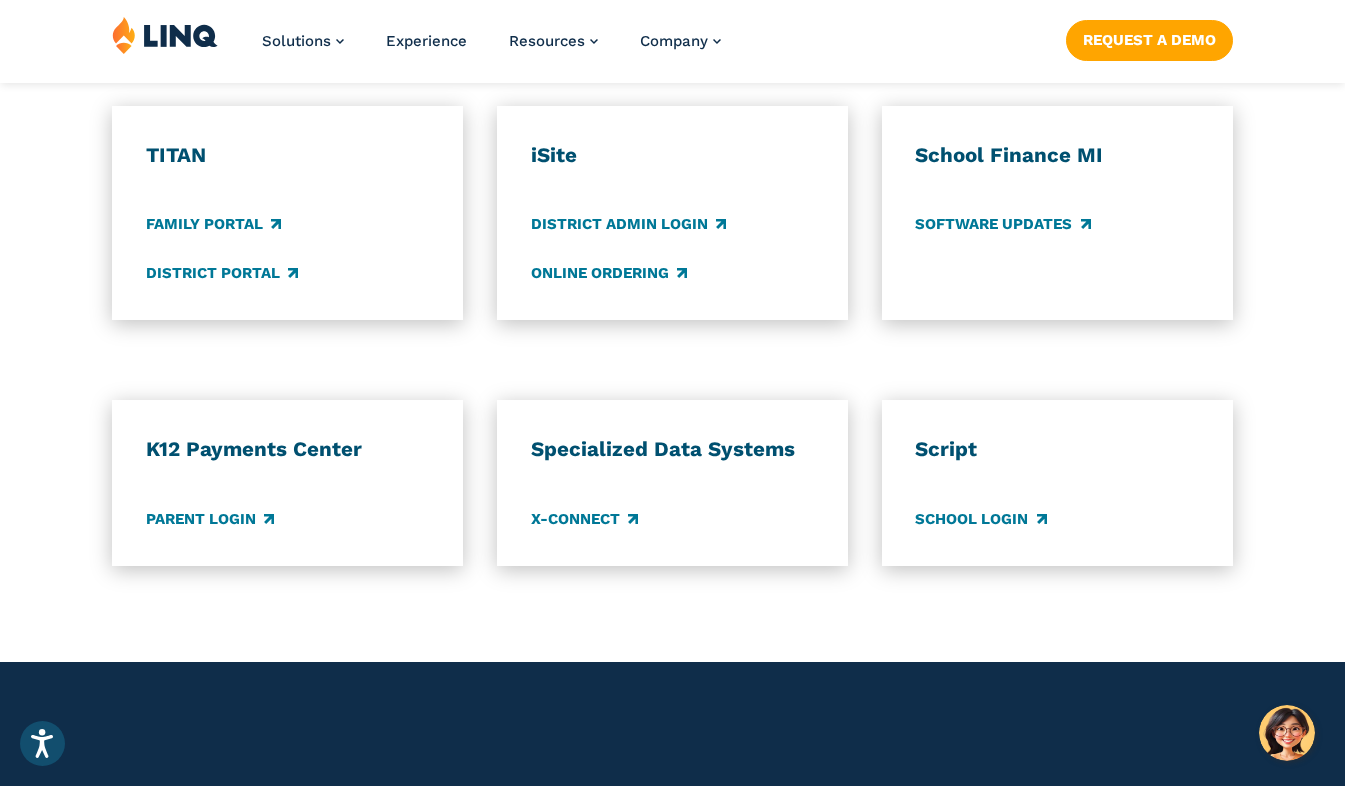 scroll, scrollTop: 1565, scrollLeft: 0, axis: vertical 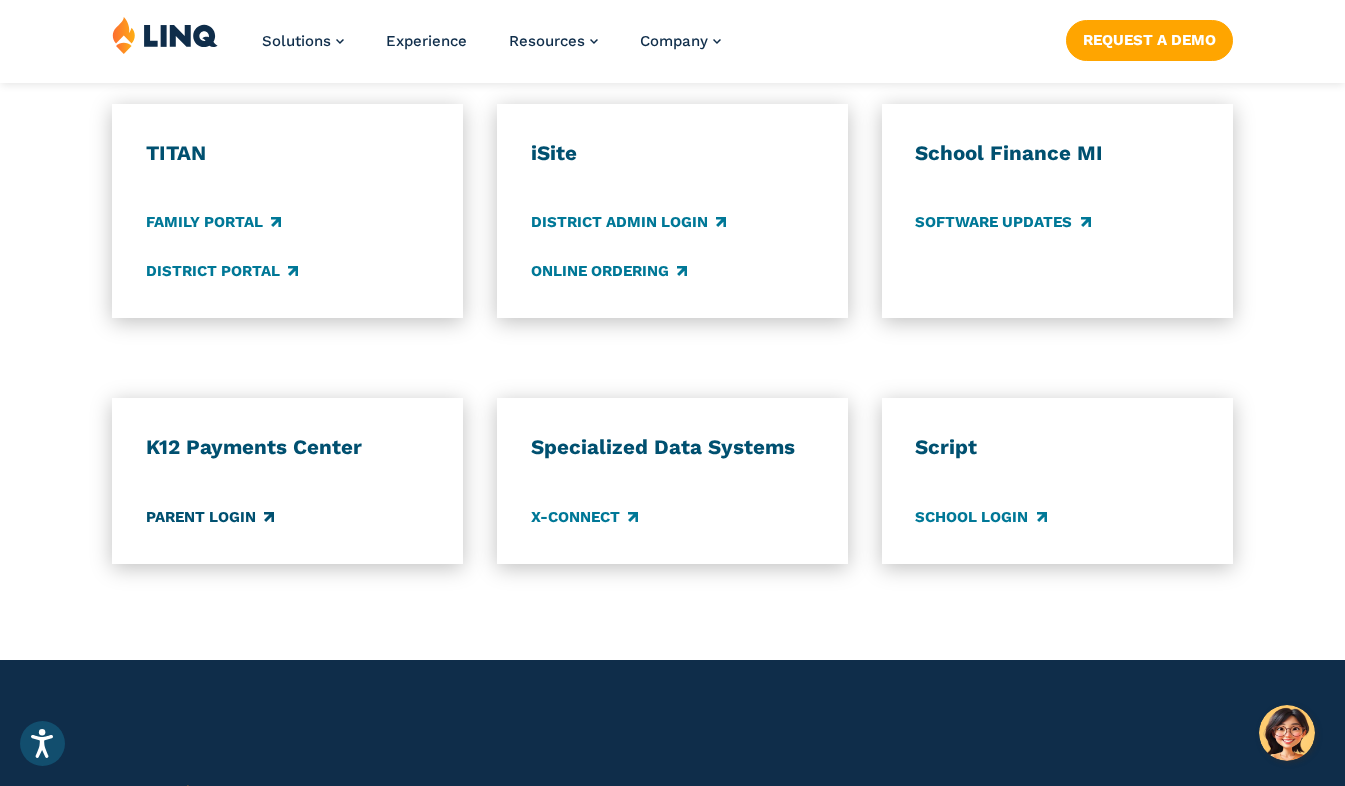 click on "Parent Login" at bounding box center (210, 517) 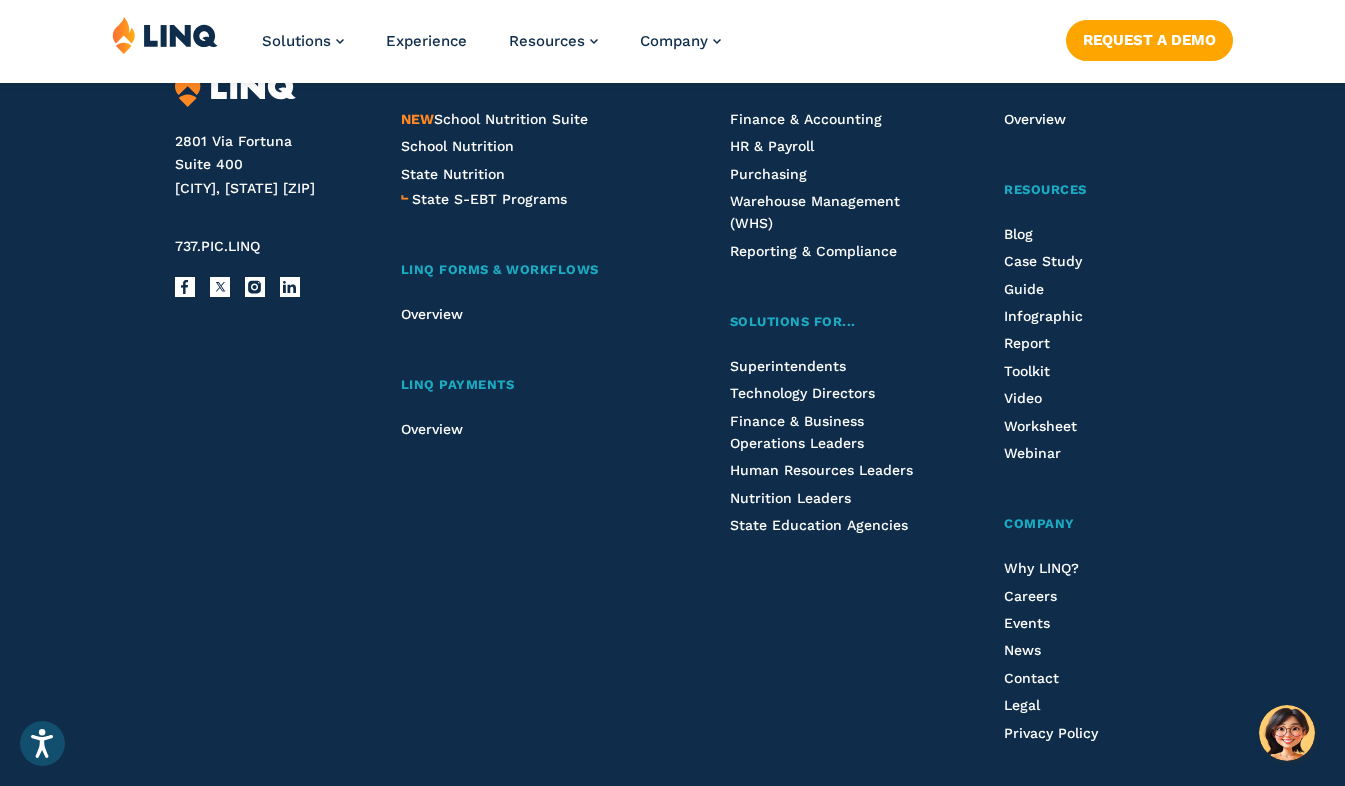 scroll, scrollTop: 2495, scrollLeft: 0, axis: vertical 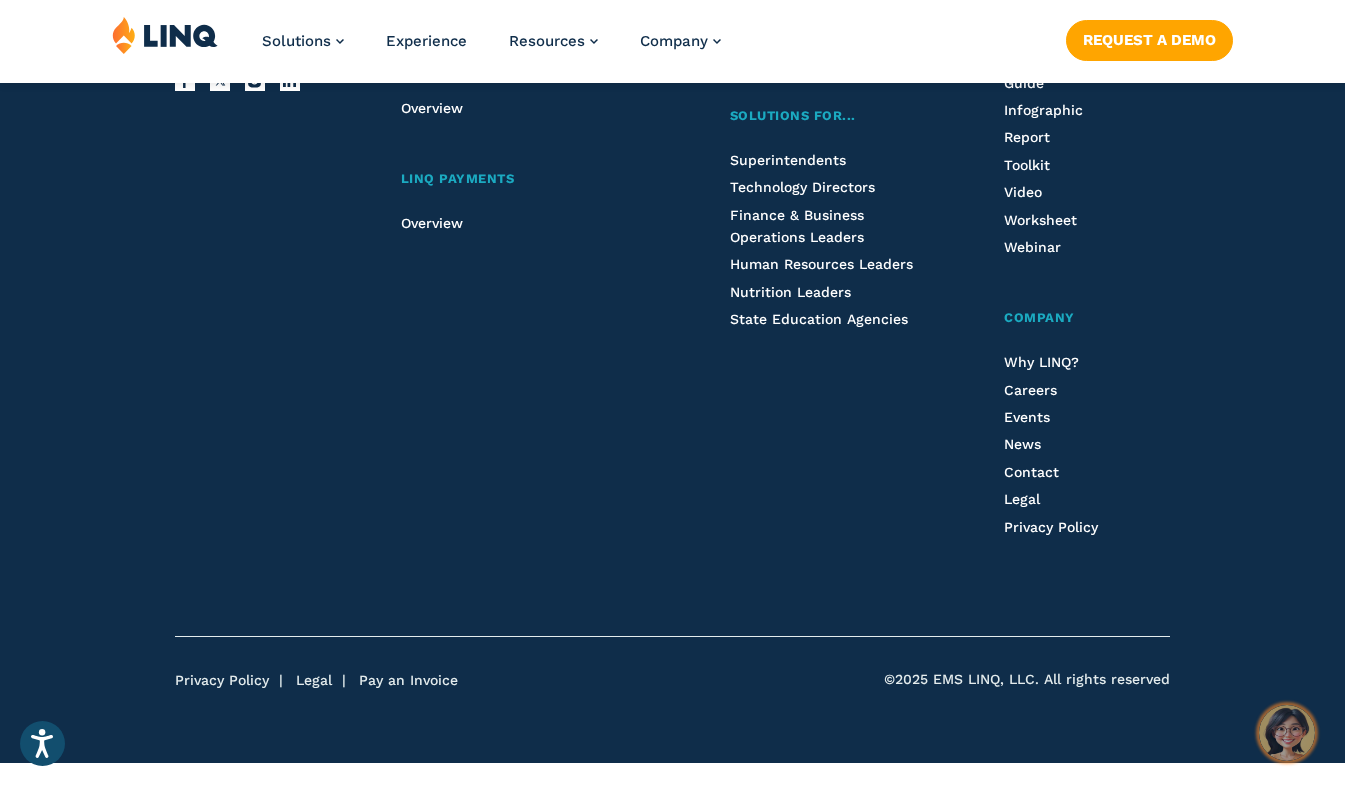 click at bounding box center [1287, 733] 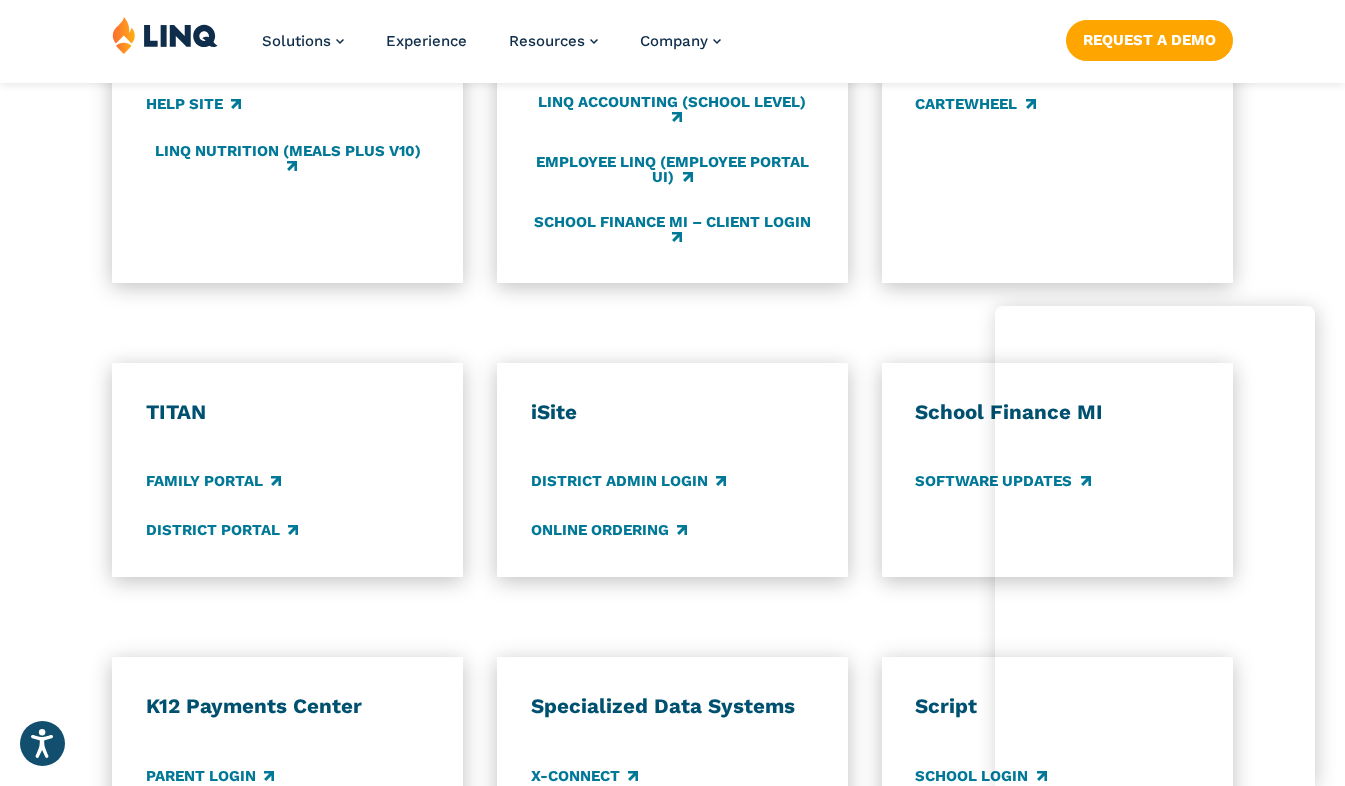 scroll, scrollTop: 1352, scrollLeft: 0, axis: vertical 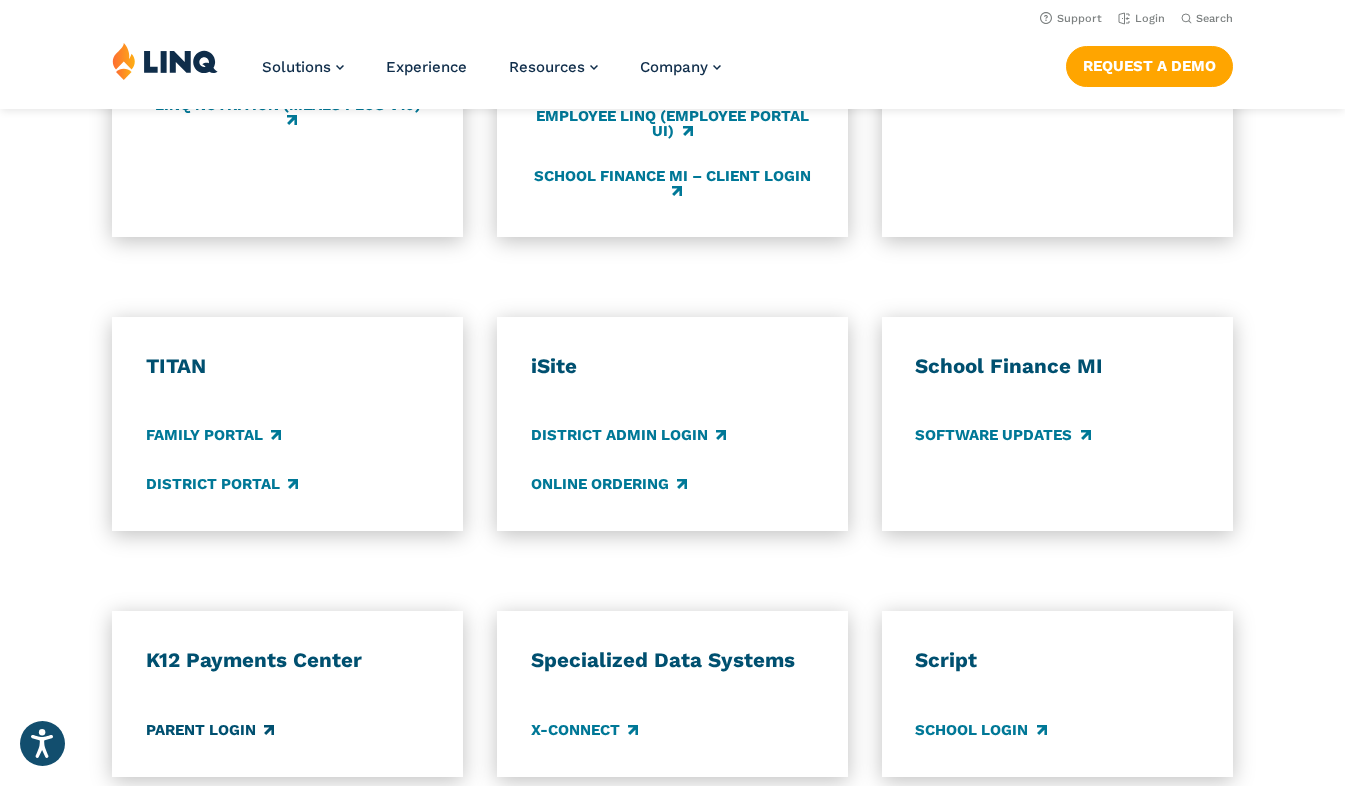 click on "Parent Login" at bounding box center [210, 730] 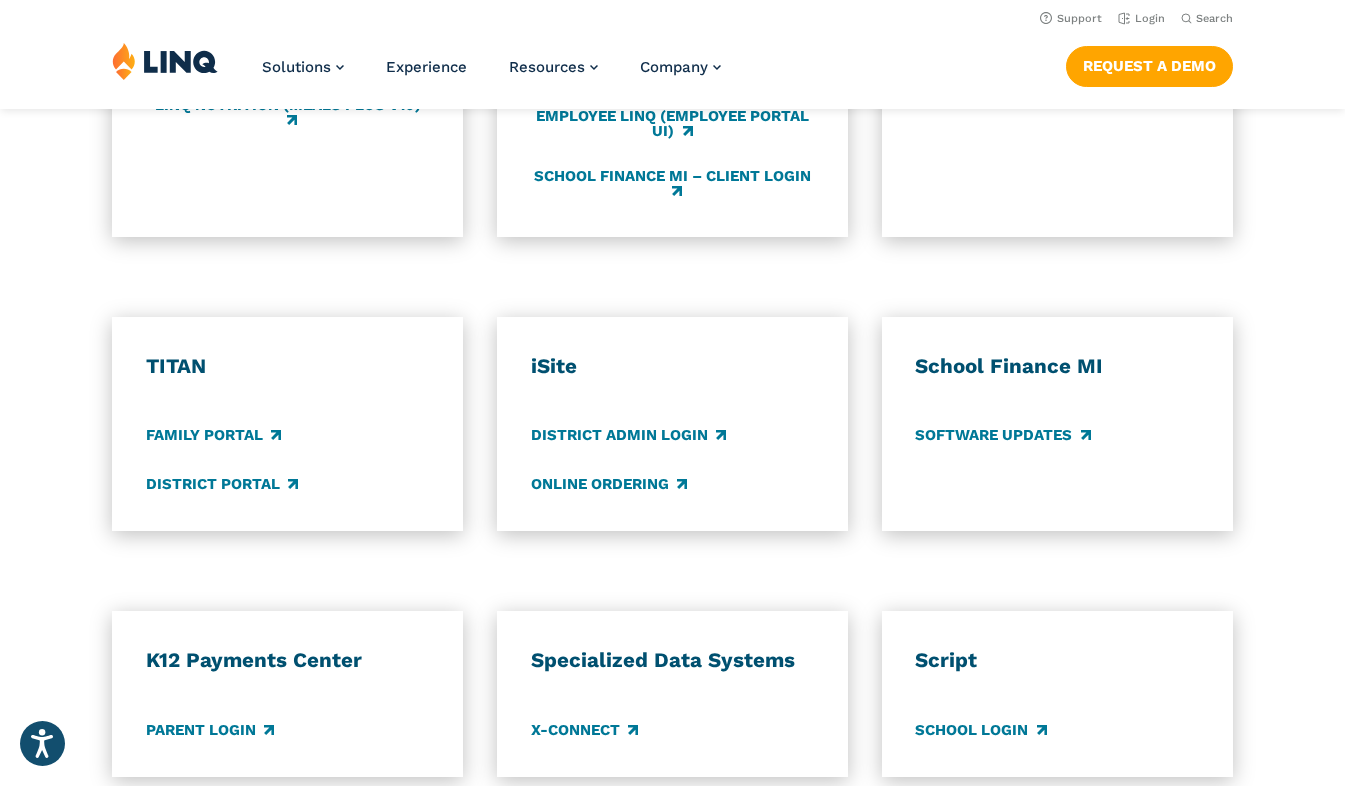 click on "K12 Payments Center" at bounding box center [288, 660] 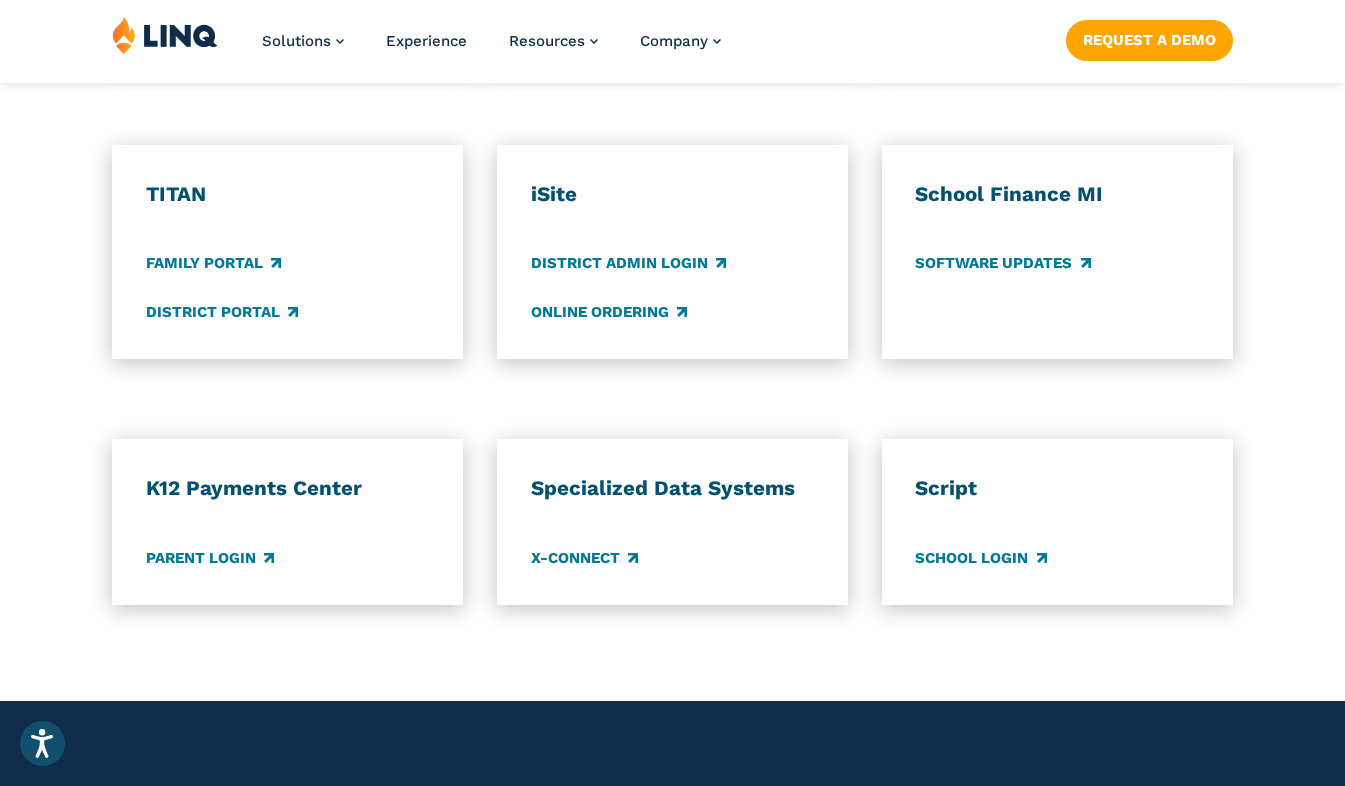 scroll, scrollTop: 1526, scrollLeft: 0, axis: vertical 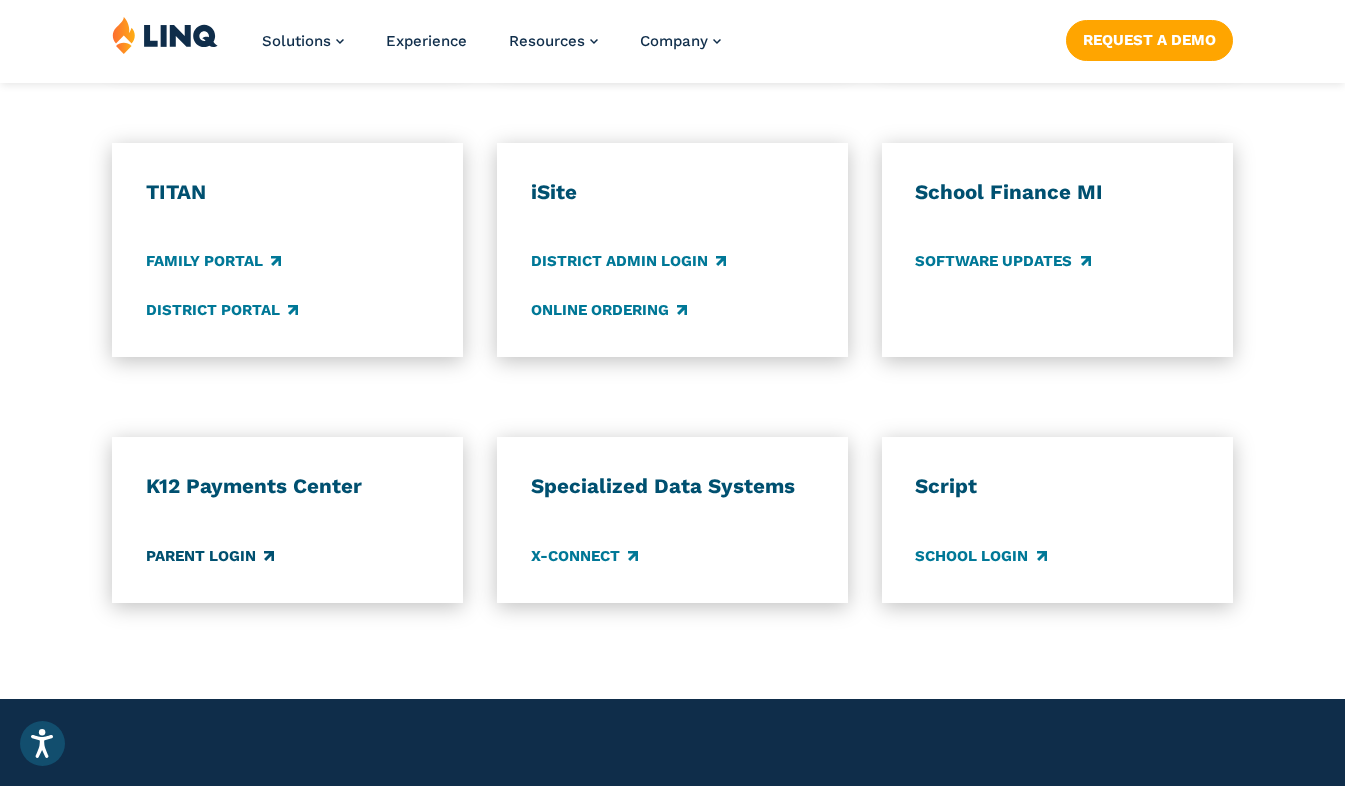 click on "Parent Login" at bounding box center (210, 556) 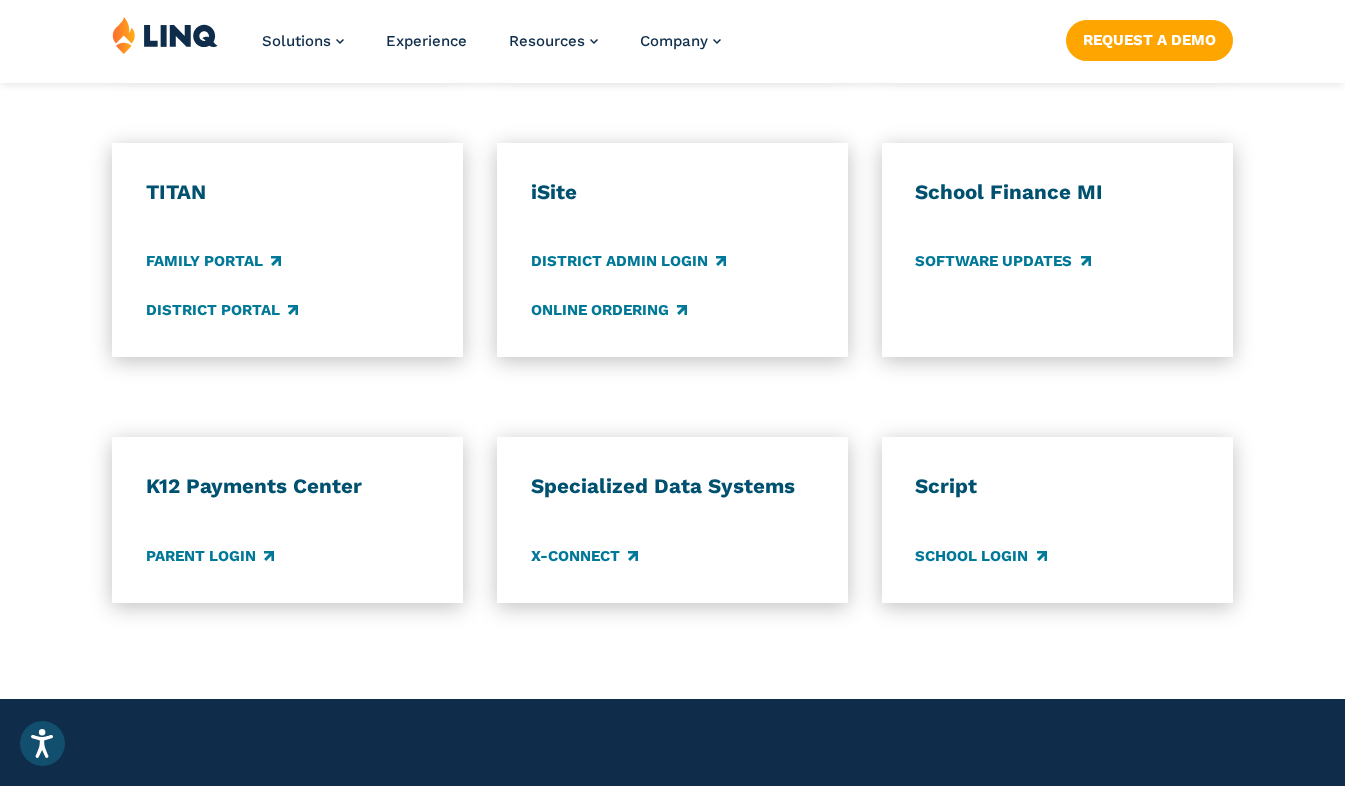 click on "Support
Login
Search
Search for:" at bounding box center [672, -9] 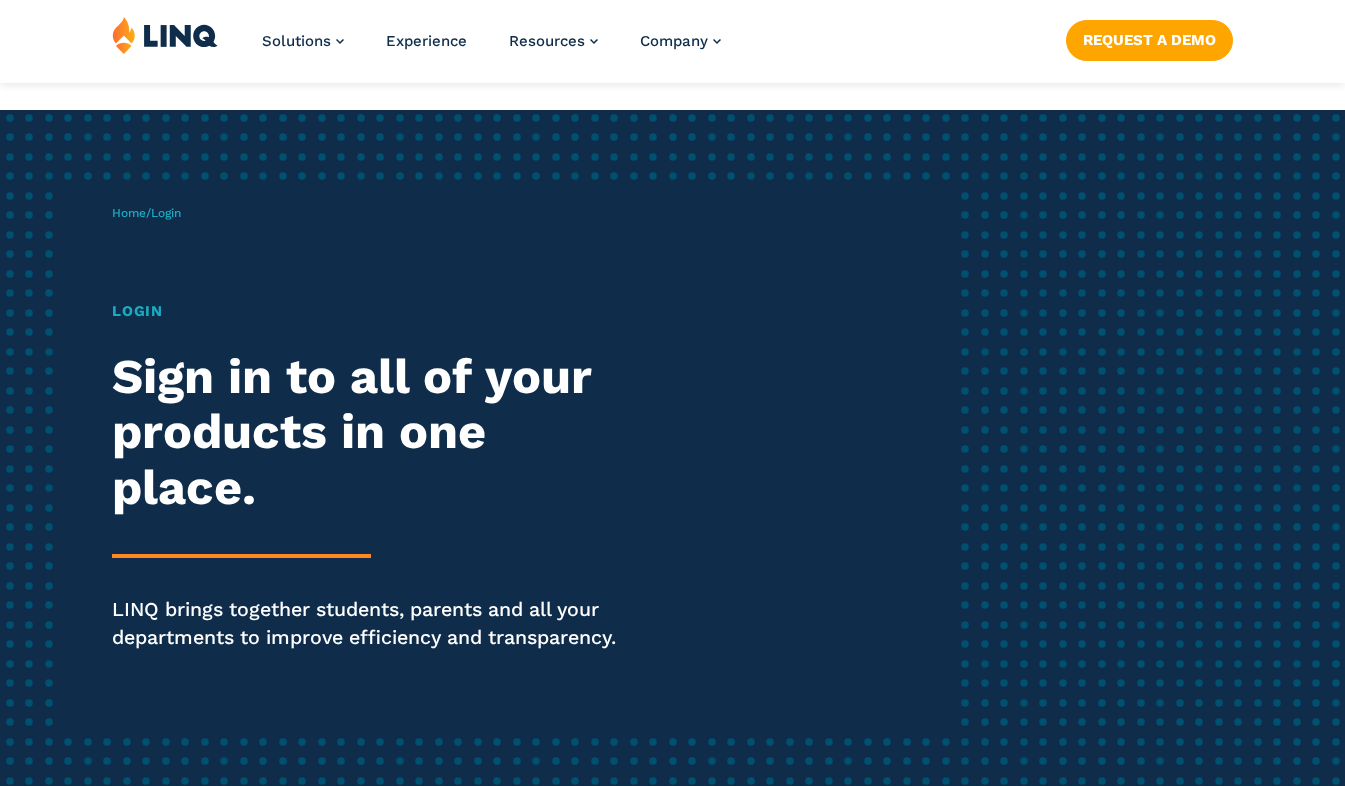 scroll, scrollTop: 1526, scrollLeft: 0, axis: vertical 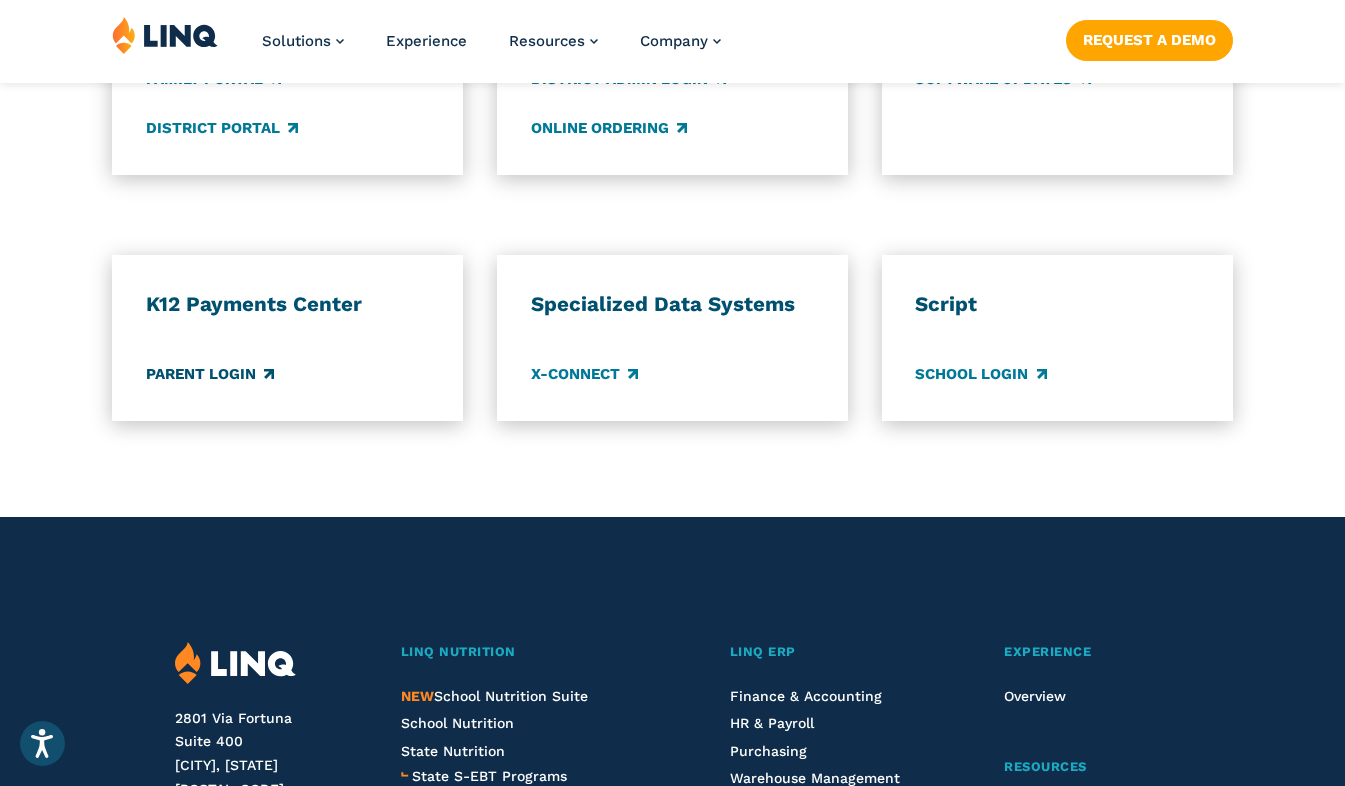click on "Parent Login" at bounding box center [210, 374] 